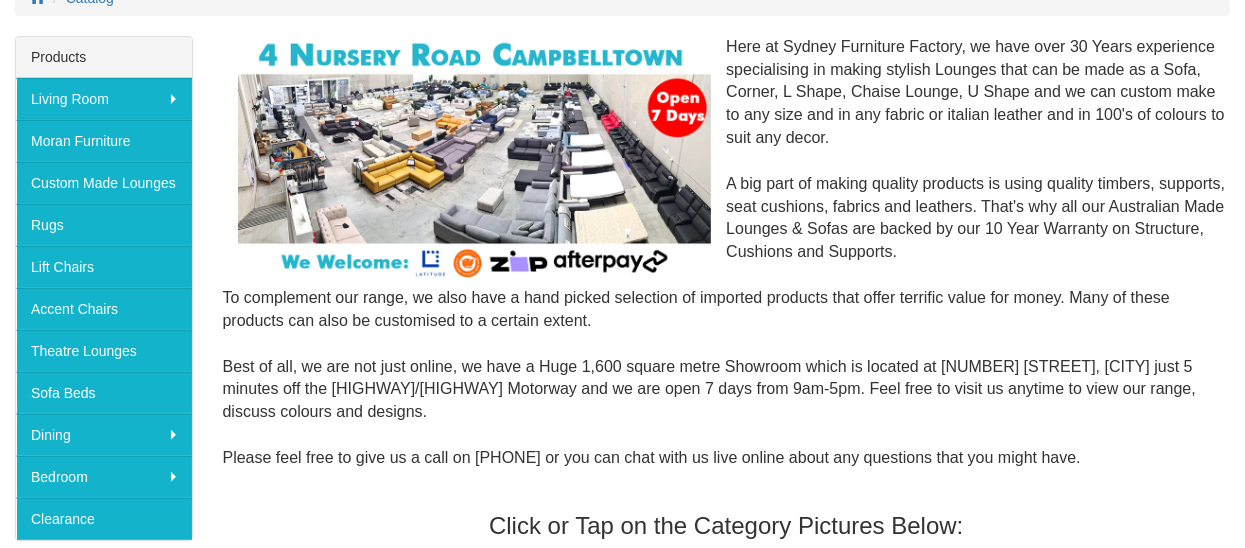 scroll, scrollTop: 300, scrollLeft: 0, axis: vertical 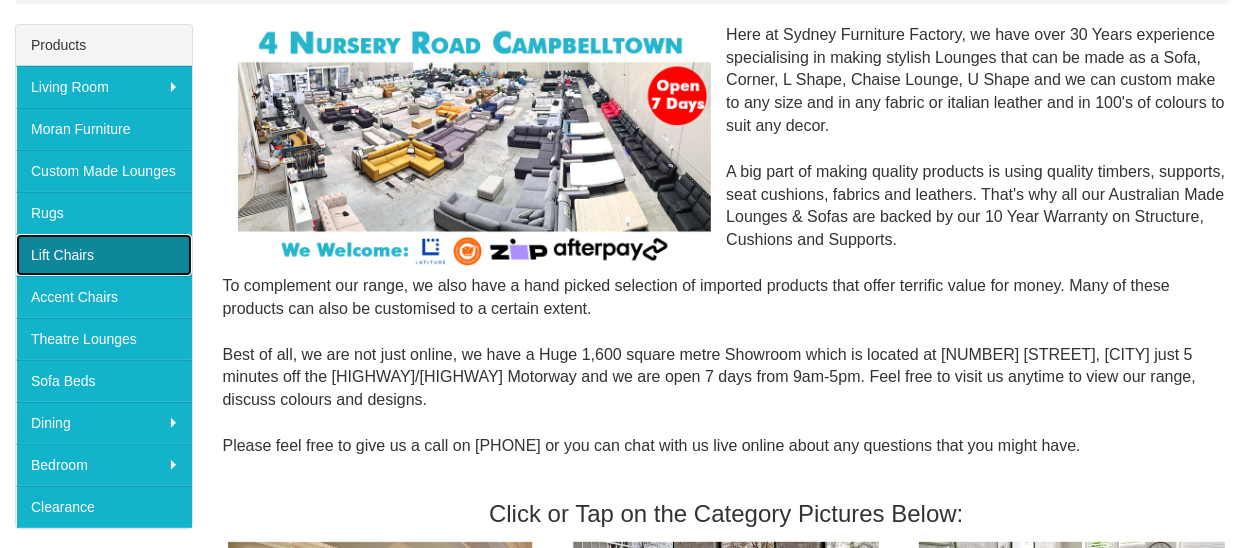 click on "Lift Chairs" at bounding box center [104, 255] 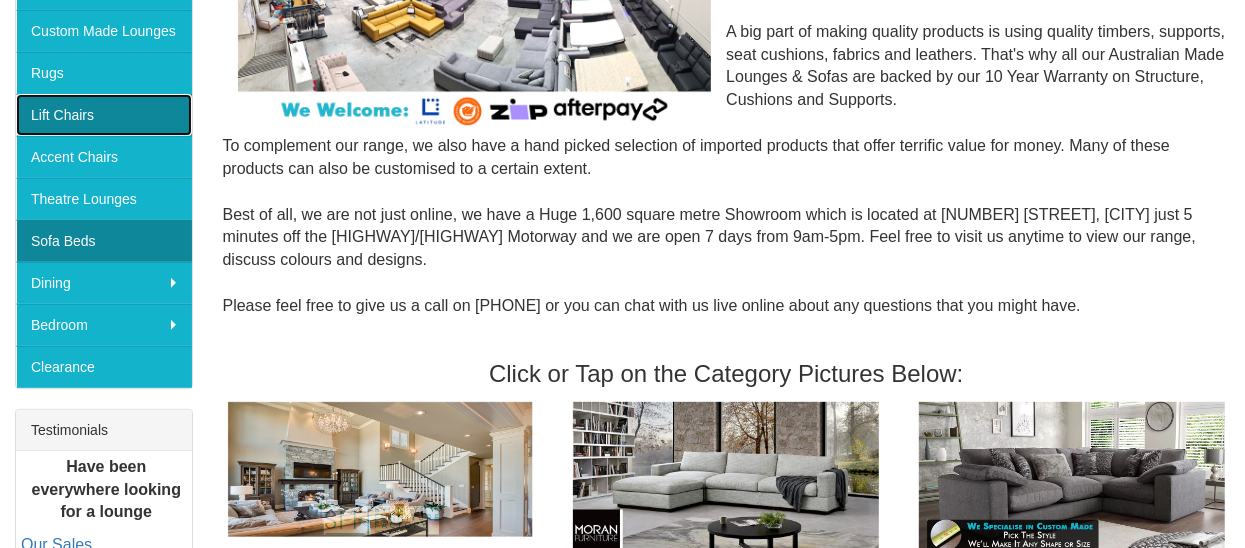 scroll, scrollTop: 399, scrollLeft: 0, axis: vertical 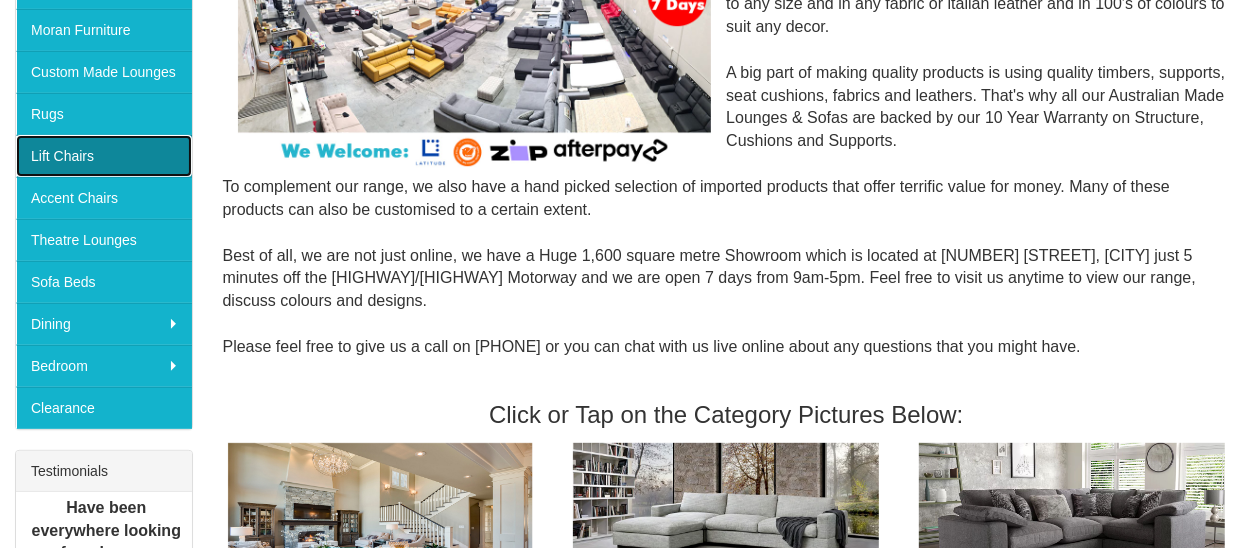 click on "Lift Chairs" at bounding box center (104, 156) 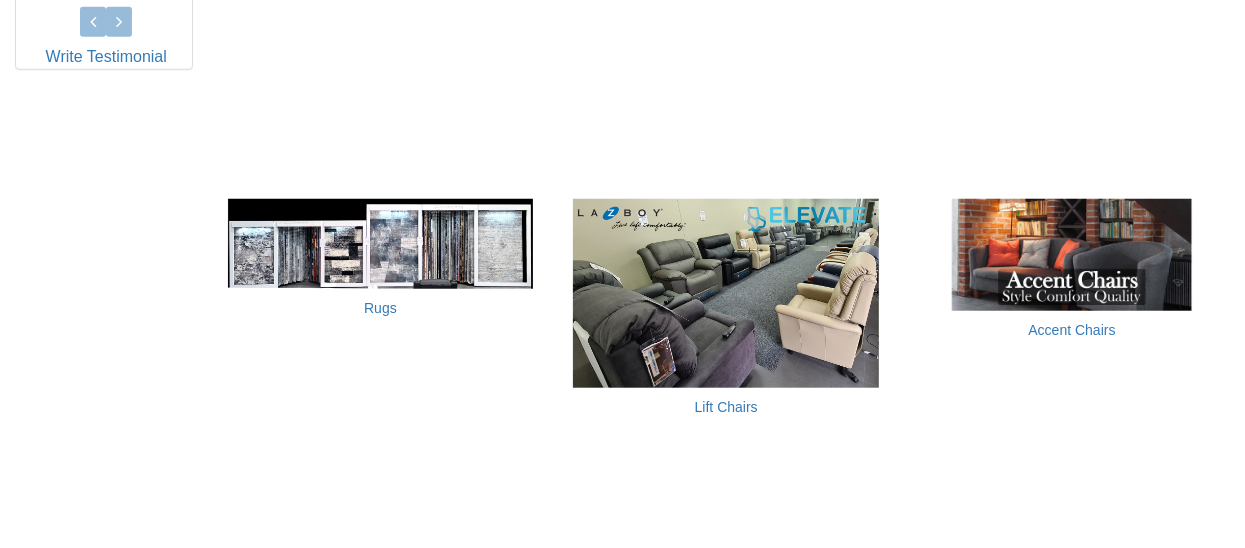 scroll, scrollTop: 1199, scrollLeft: 0, axis: vertical 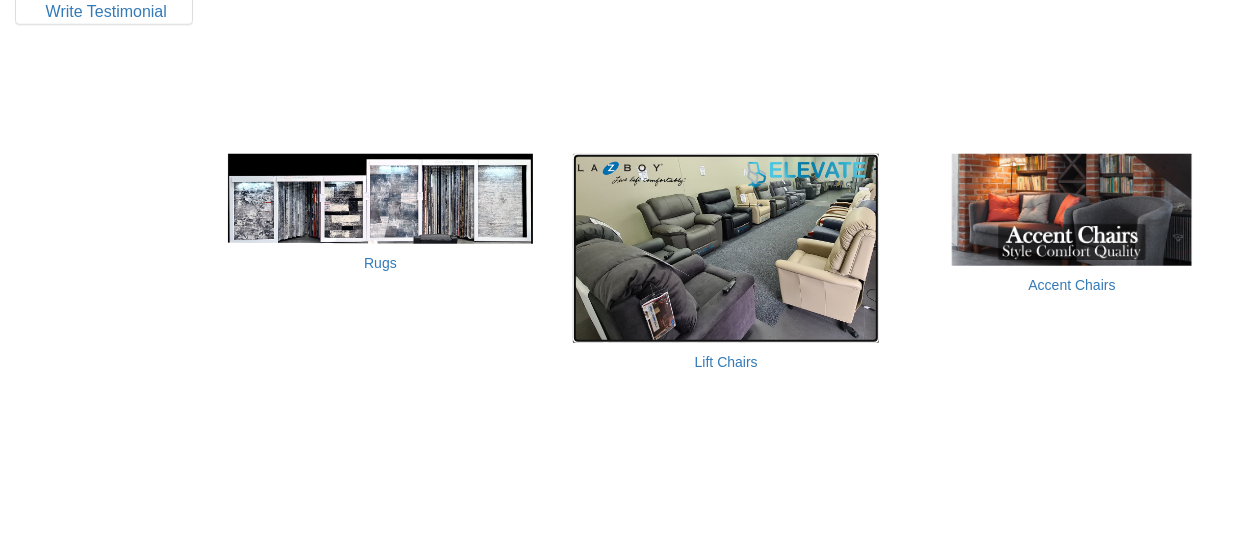 click at bounding box center (726, 248) 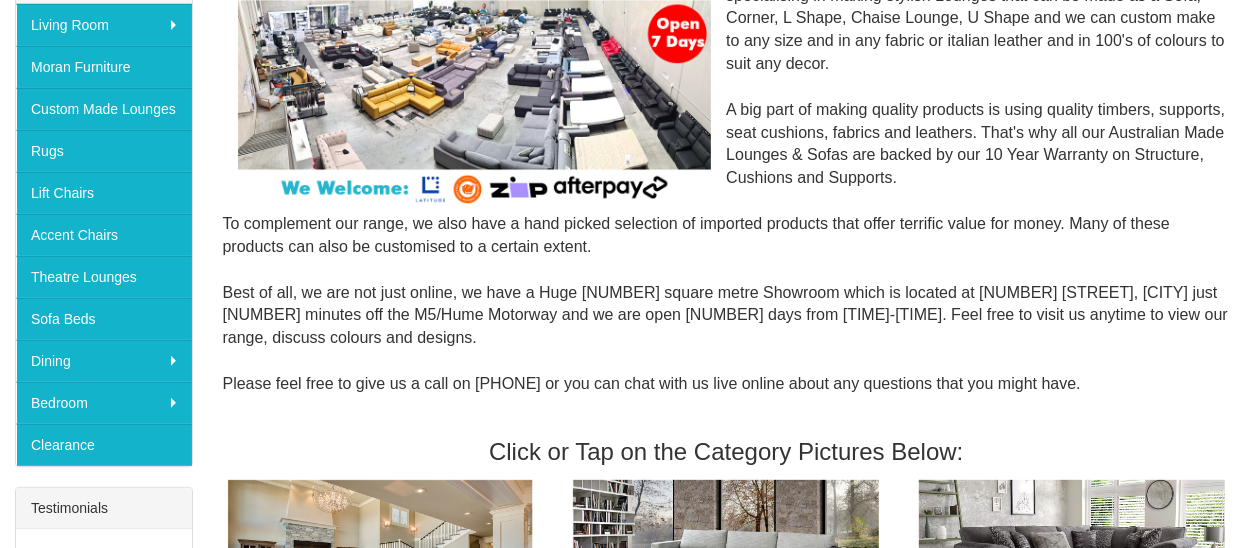 scroll, scrollTop: 399, scrollLeft: 0, axis: vertical 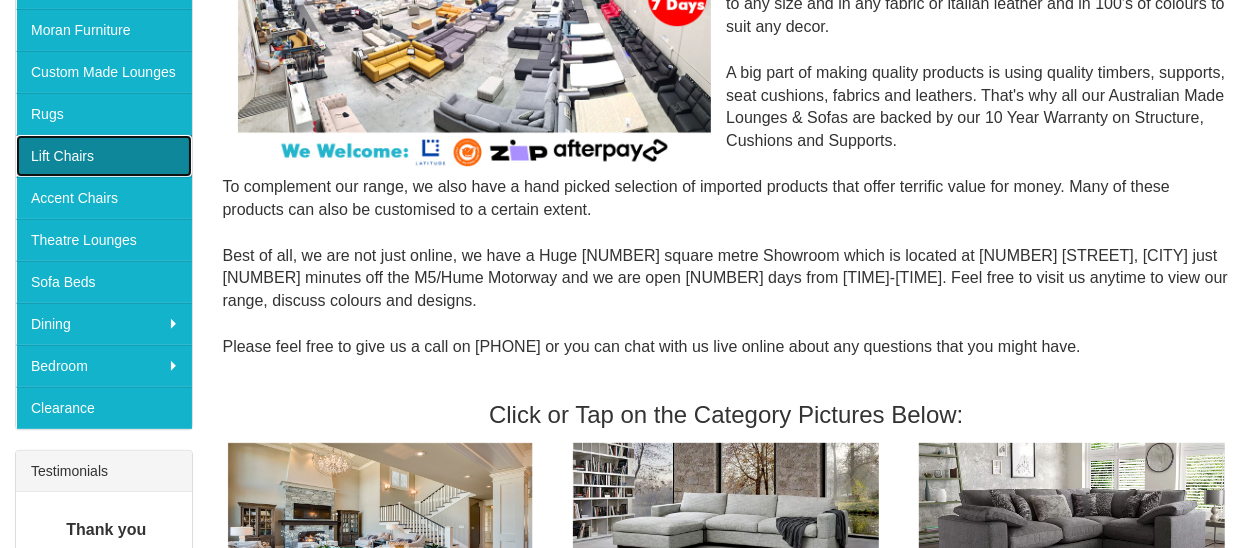 click on "Lift Chairs" at bounding box center (104, 156) 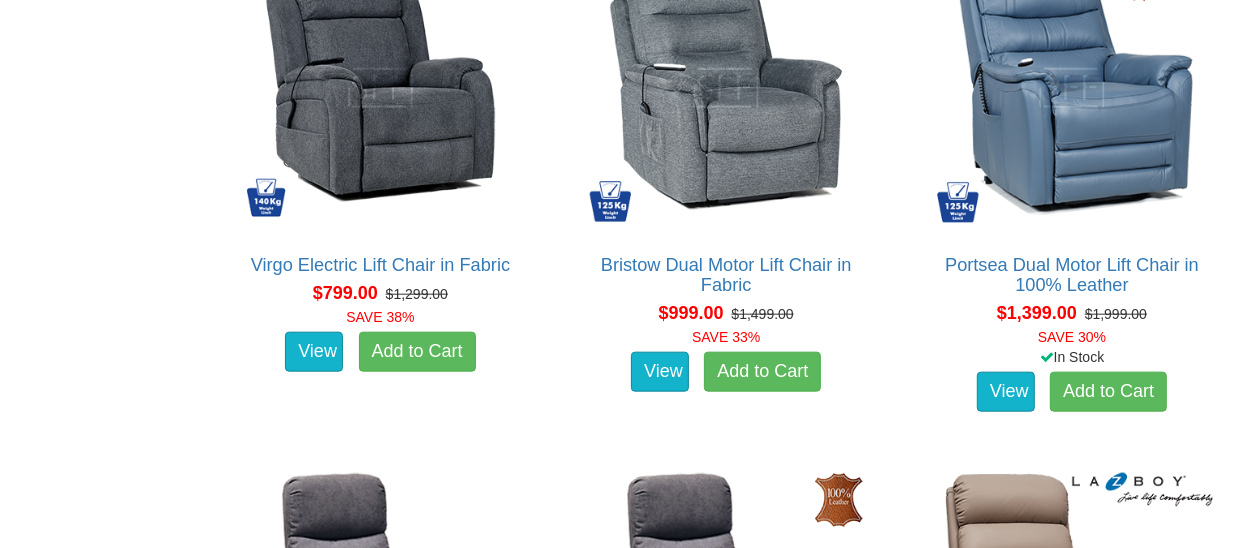 scroll, scrollTop: 1399, scrollLeft: 0, axis: vertical 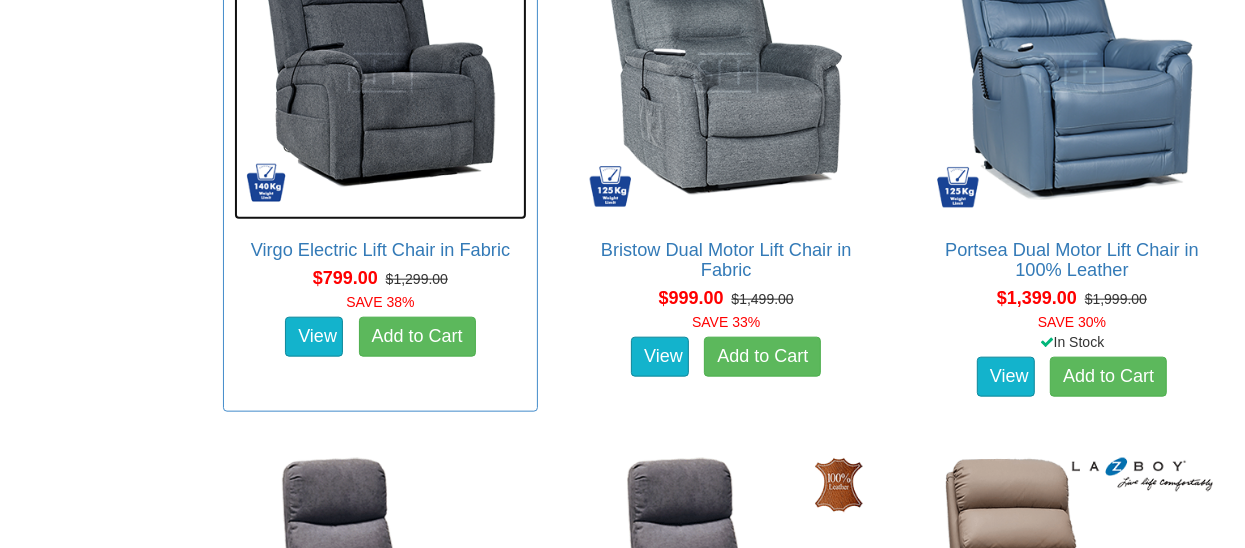 click at bounding box center [381, 73] 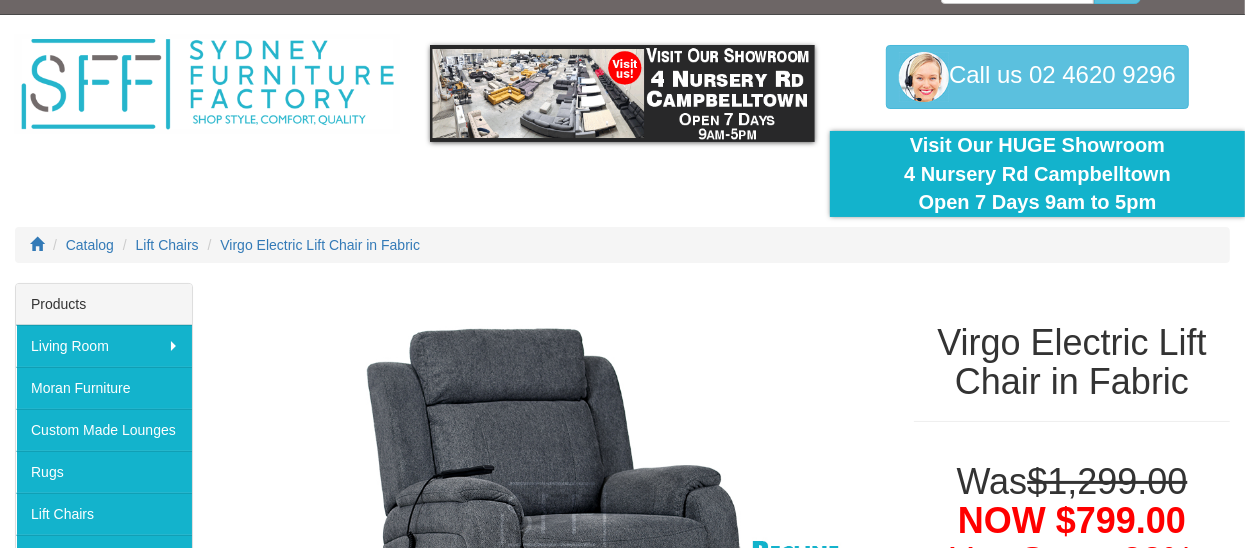 scroll, scrollTop: 0, scrollLeft: 0, axis: both 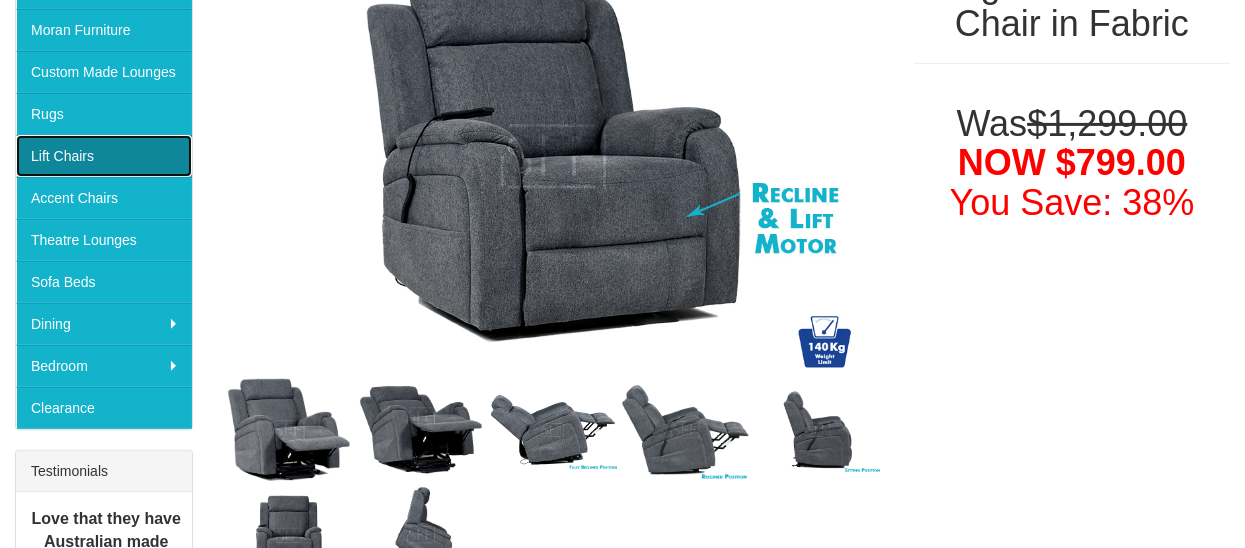 click on "Lift Chairs" at bounding box center (104, 156) 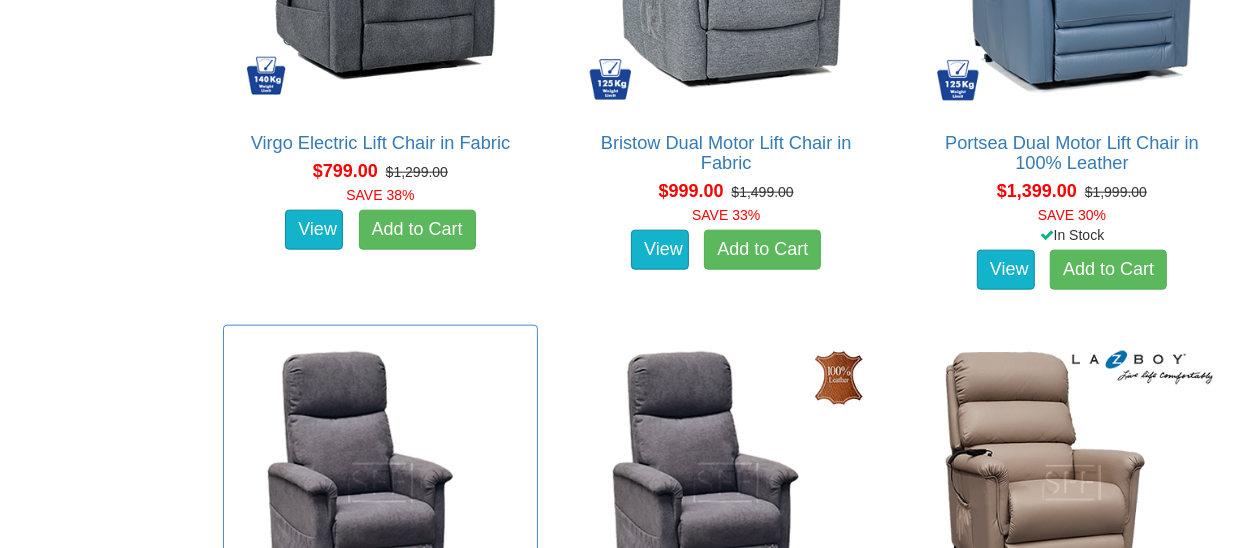 scroll, scrollTop: 1300, scrollLeft: 0, axis: vertical 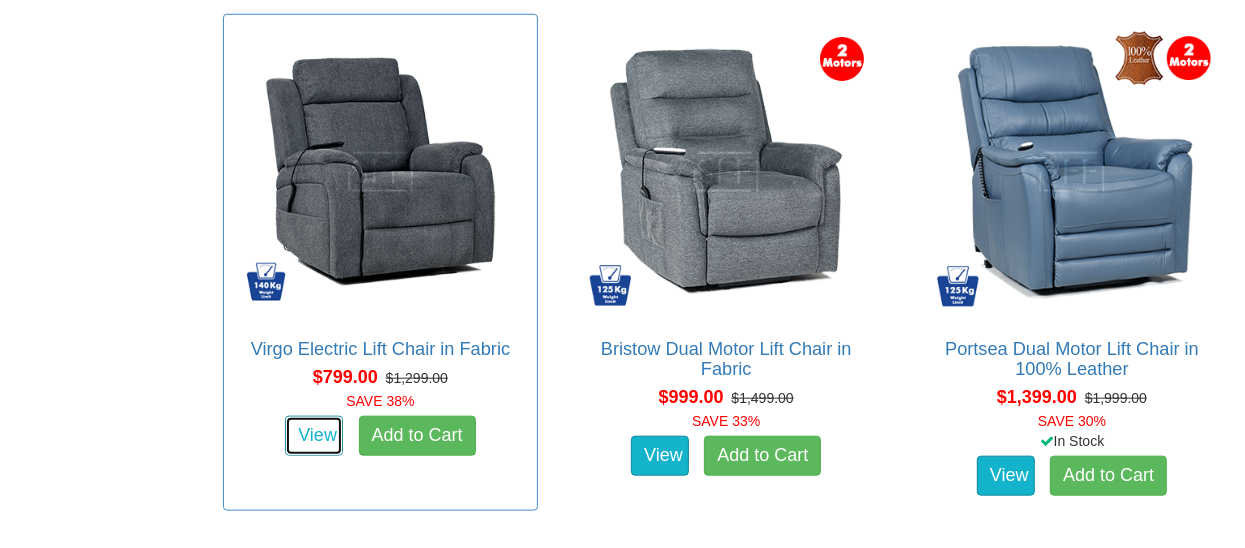 click on "View" at bounding box center [314, 436] 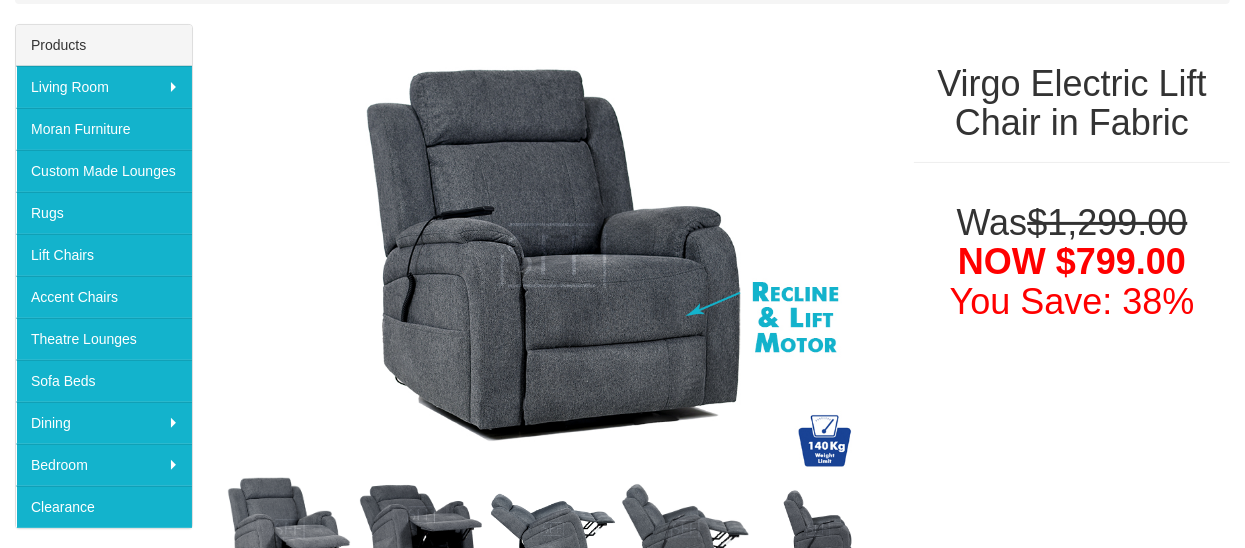 scroll, scrollTop: 0, scrollLeft: 0, axis: both 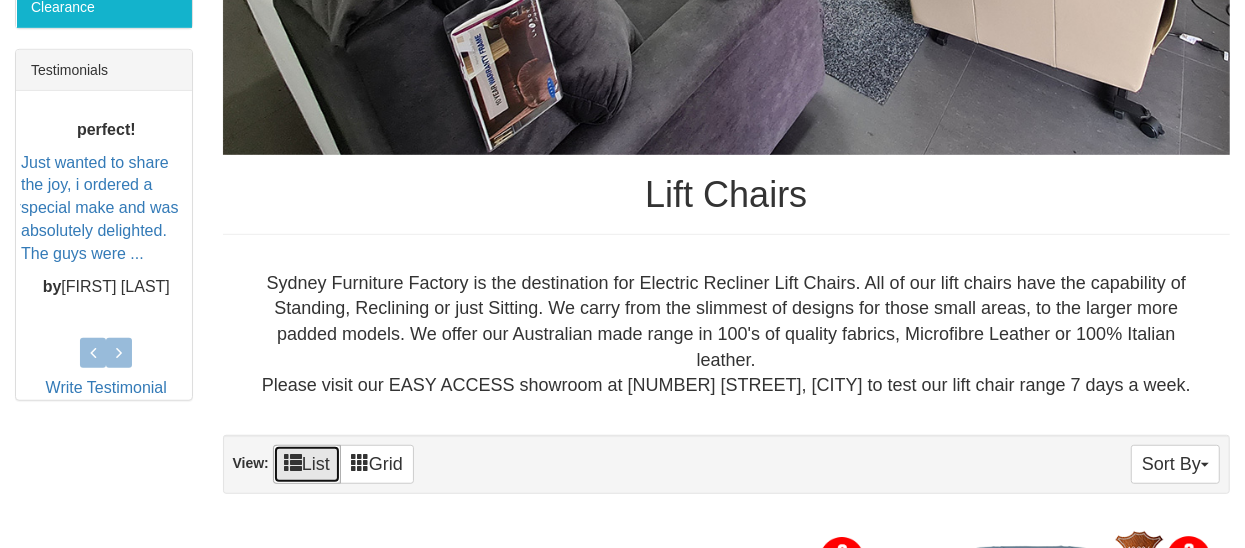 click at bounding box center (293, 462) 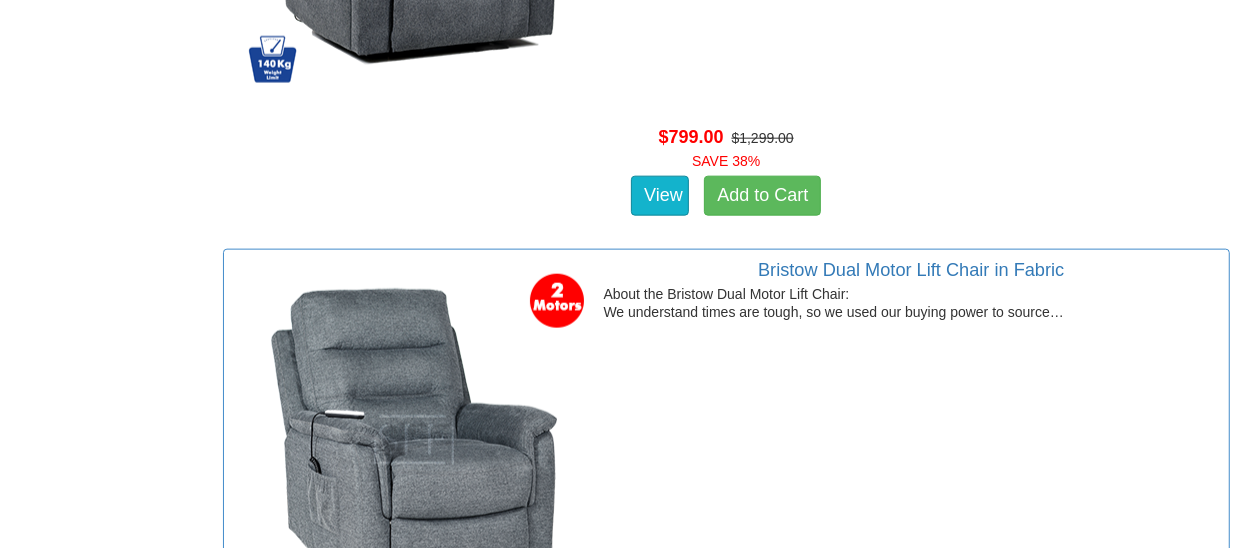 scroll, scrollTop: 1200, scrollLeft: 0, axis: vertical 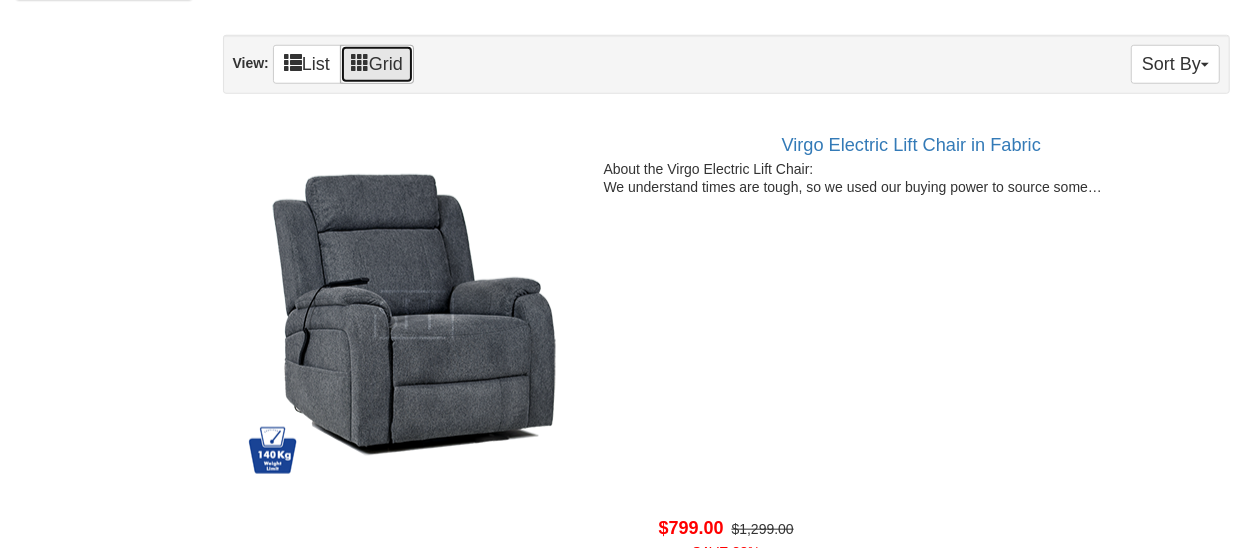 click on "Grid" at bounding box center (377, 64) 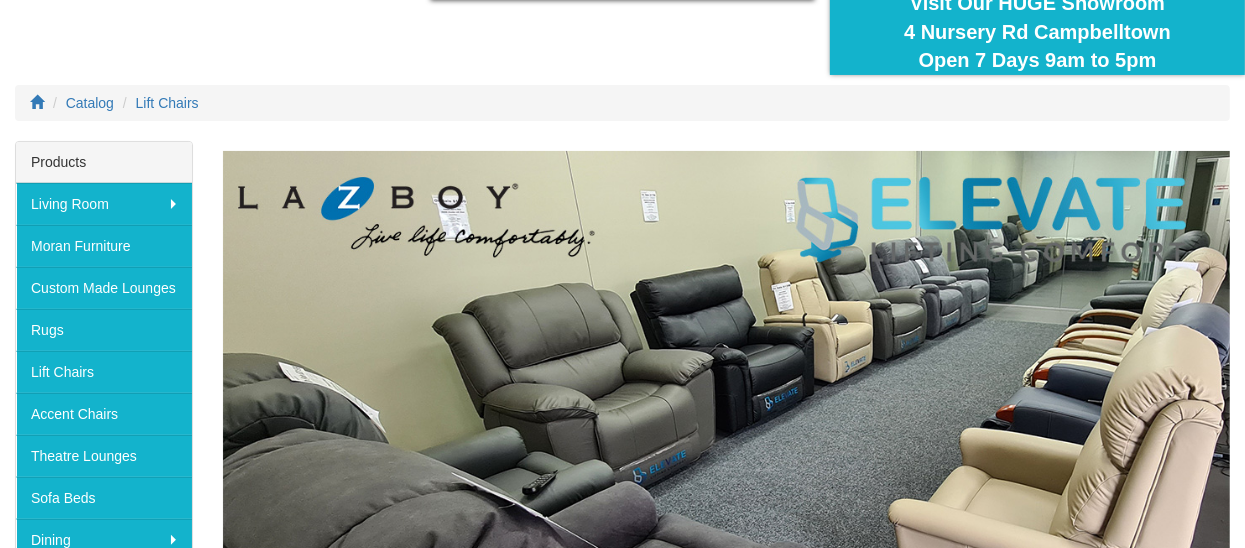 scroll, scrollTop: 0, scrollLeft: 0, axis: both 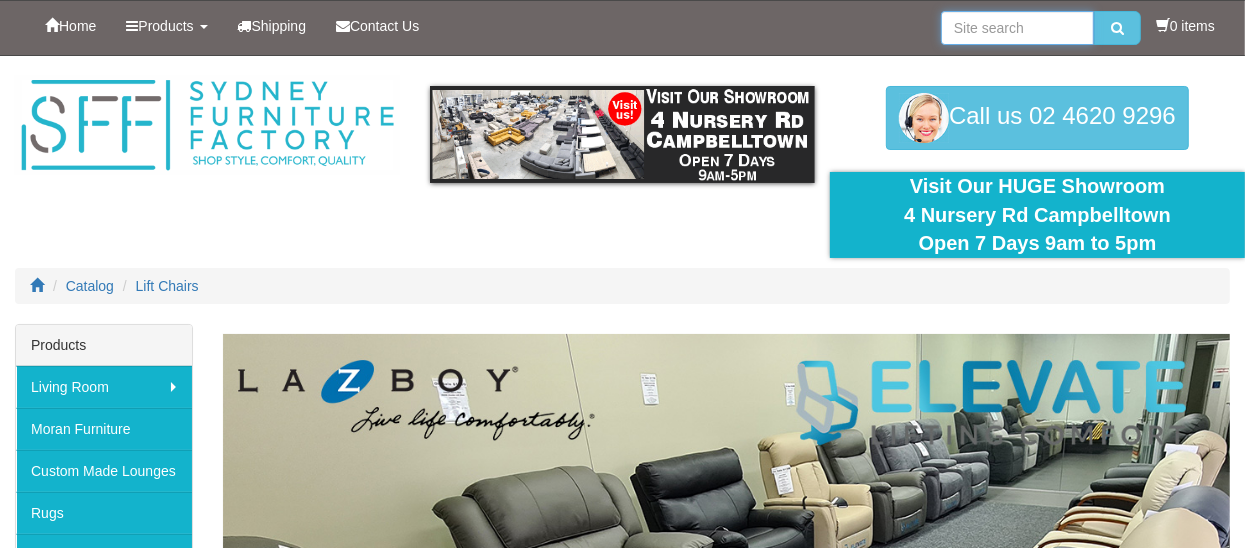 click at bounding box center (1017, 28) 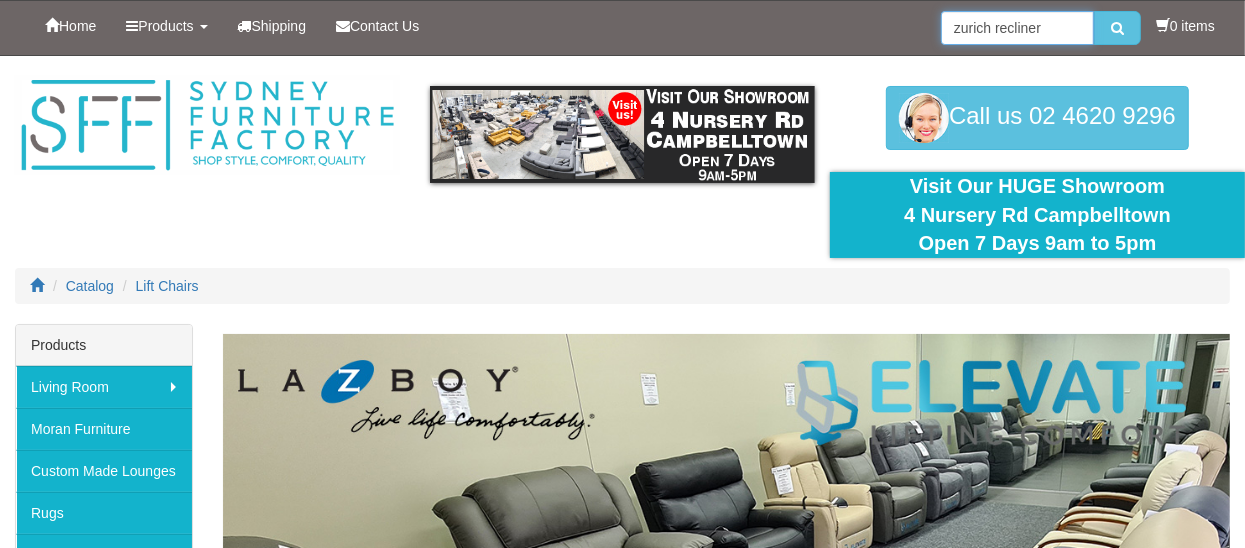 type on "zurich recliner" 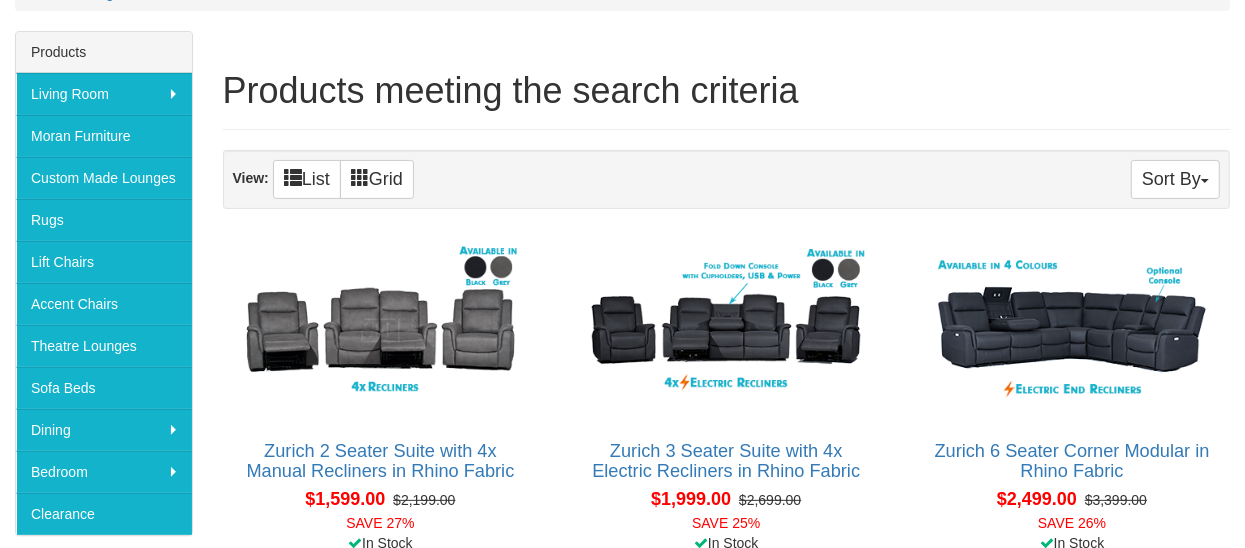 scroll, scrollTop: 281, scrollLeft: 0, axis: vertical 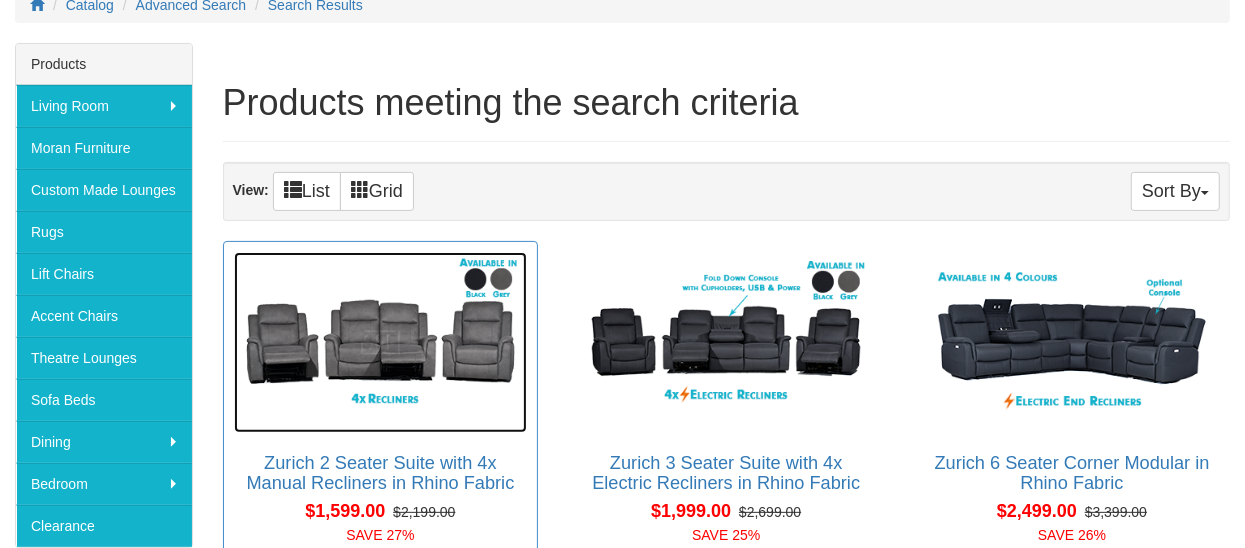 click at bounding box center [381, 342] 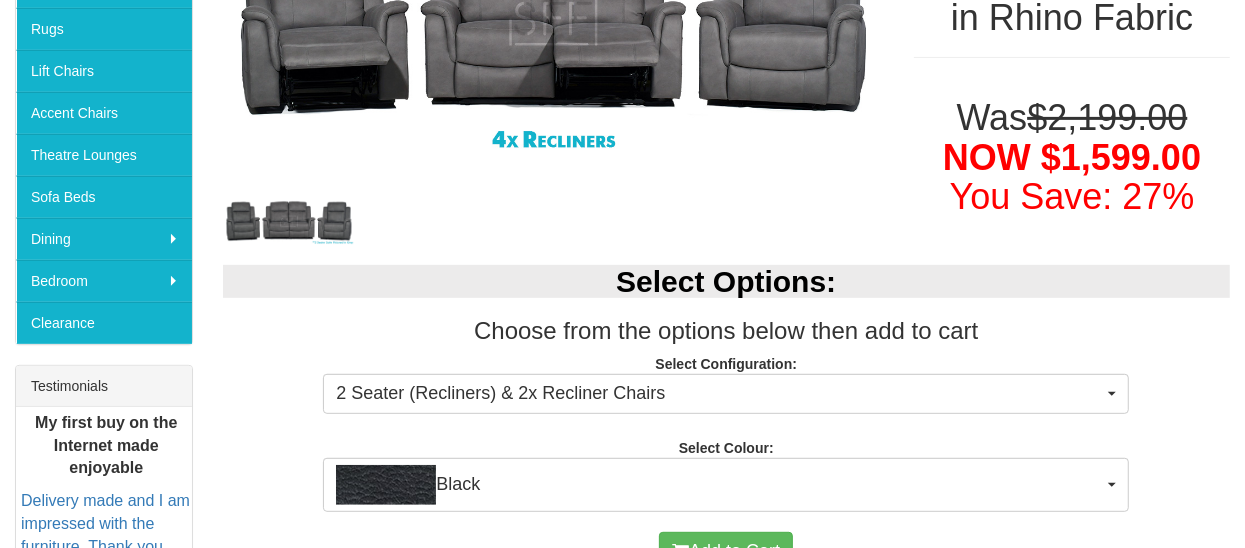 scroll, scrollTop: 557, scrollLeft: 0, axis: vertical 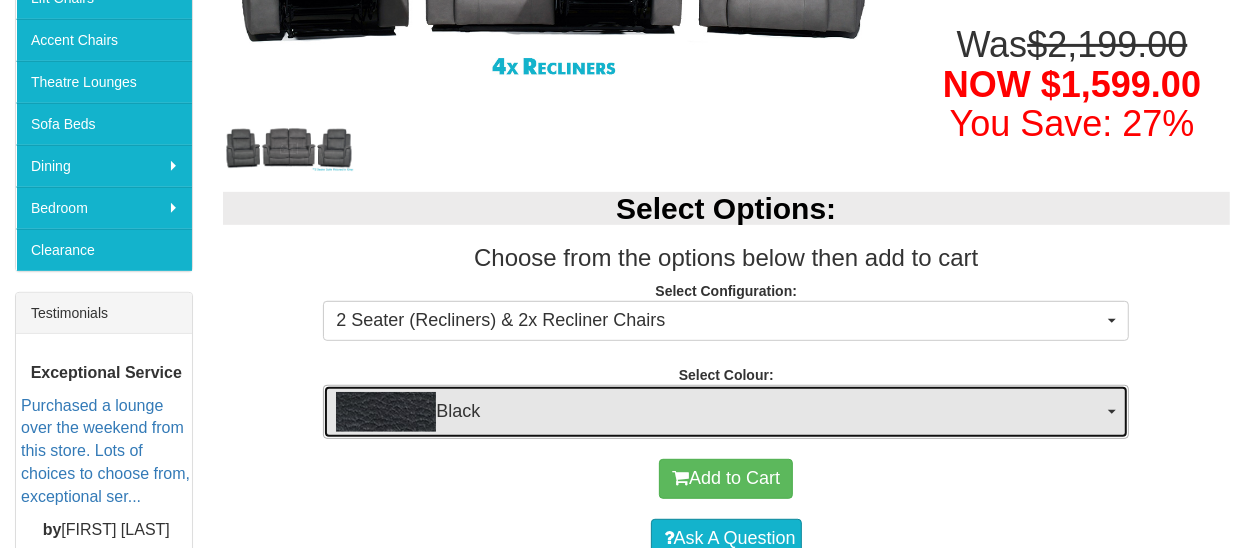 click at bounding box center [1112, 412] 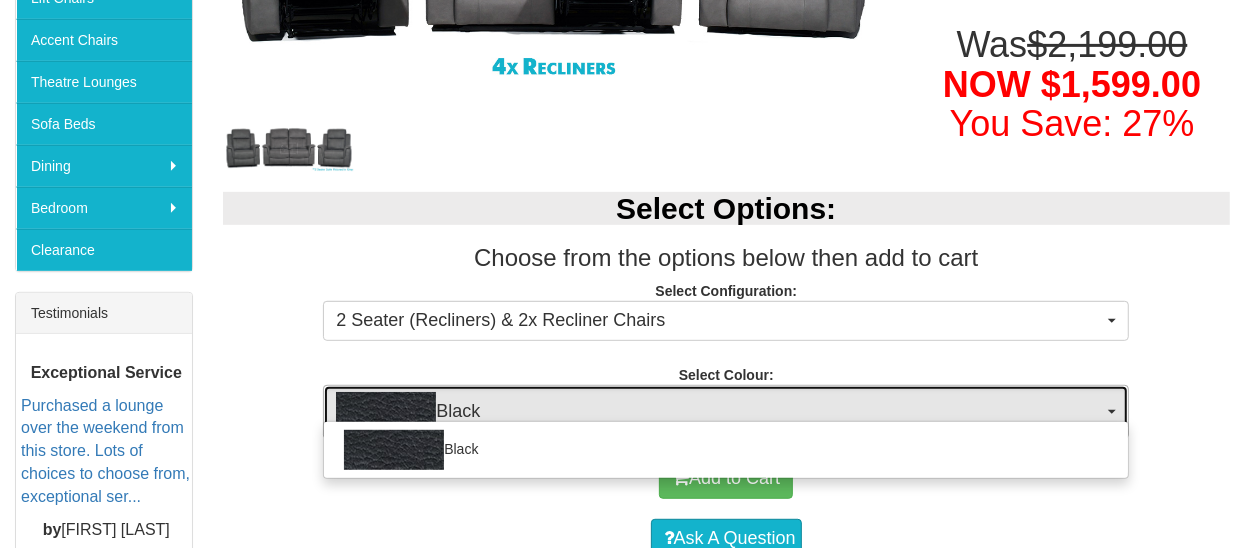 click at bounding box center [1112, 412] 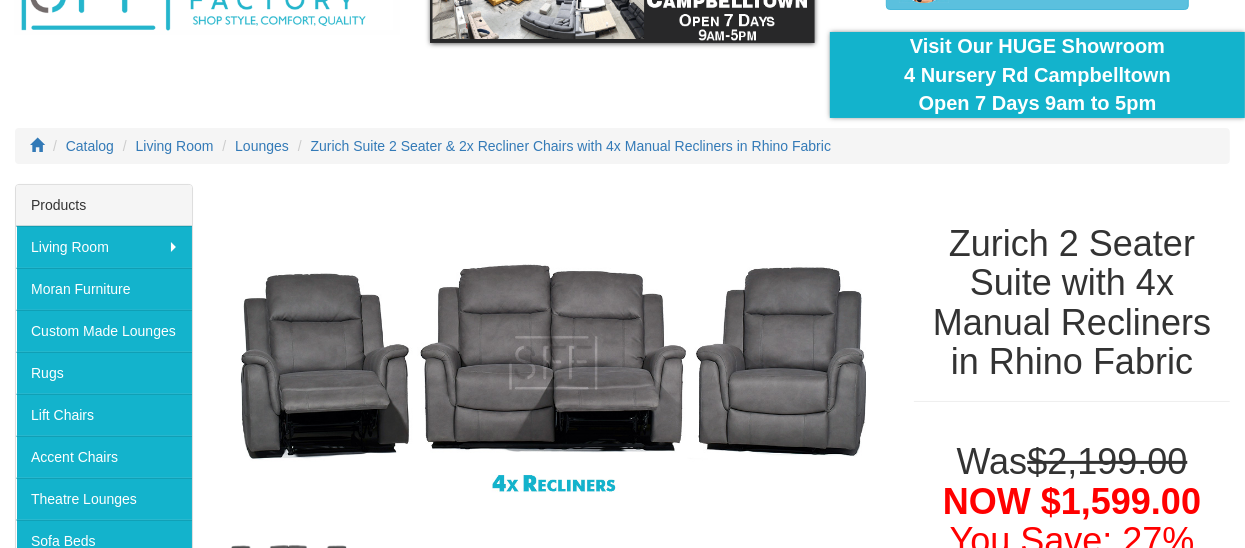 scroll, scrollTop: 0, scrollLeft: 0, axis: both 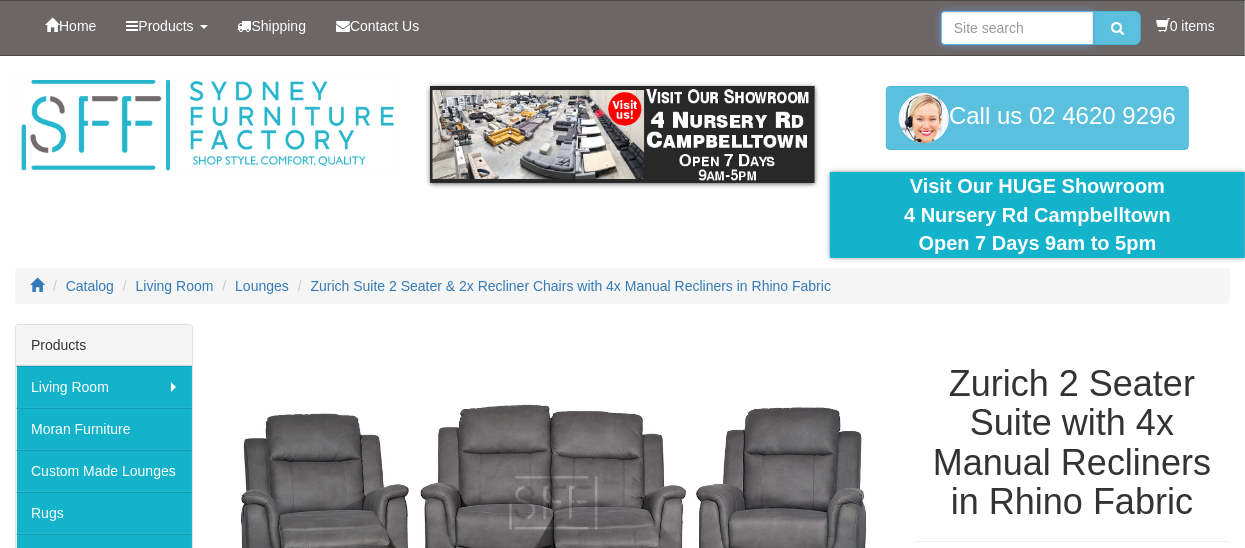 click at bounding box center (1017, 28) 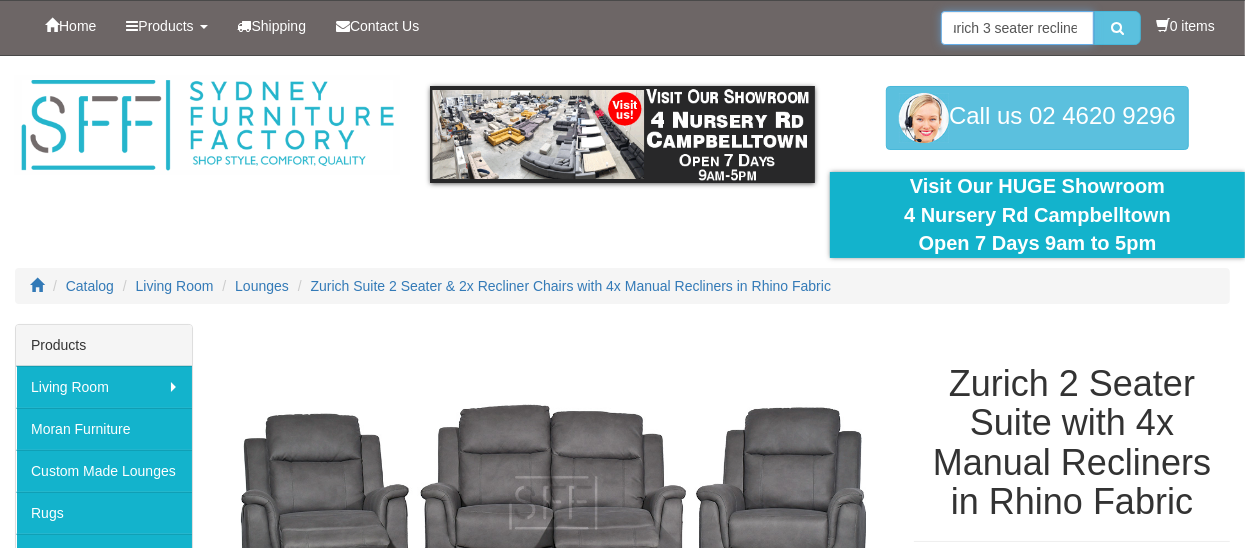 scroll, scrollTop: 0, scrollLeft: 17, axis: horizontal 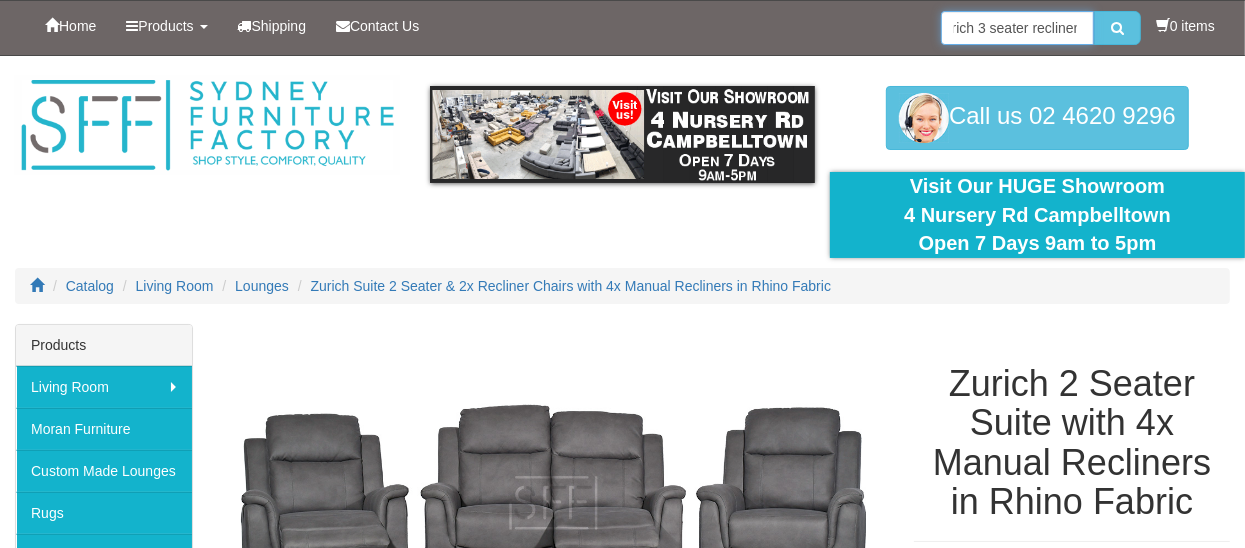 type on "zurich 3 seater recliner" 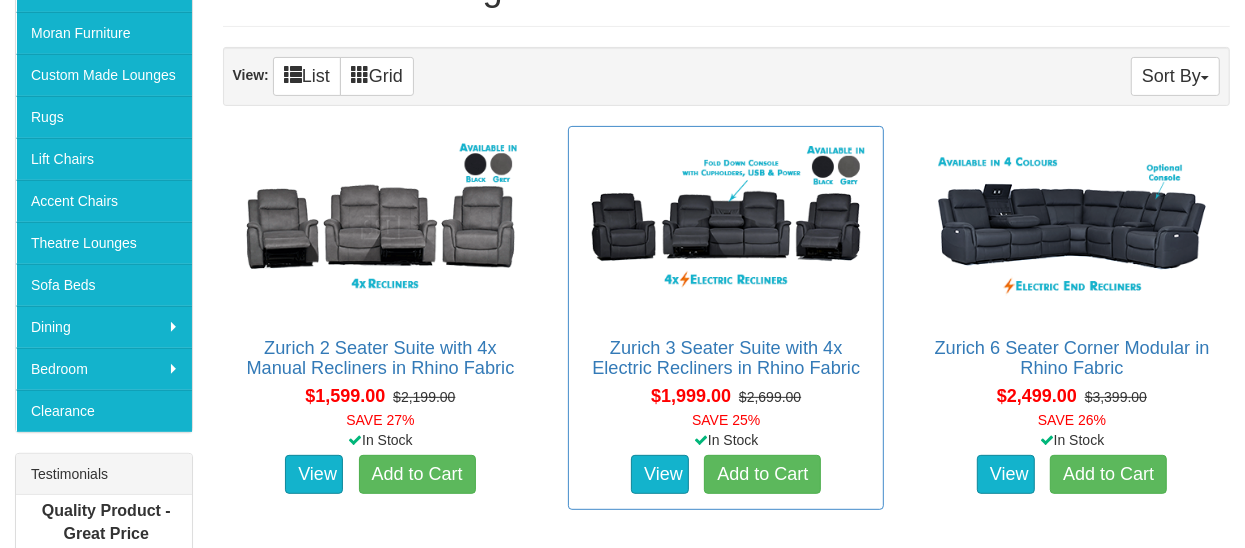 scroll, scrollTop: 399, scrollLeft: 0, axis: vertical 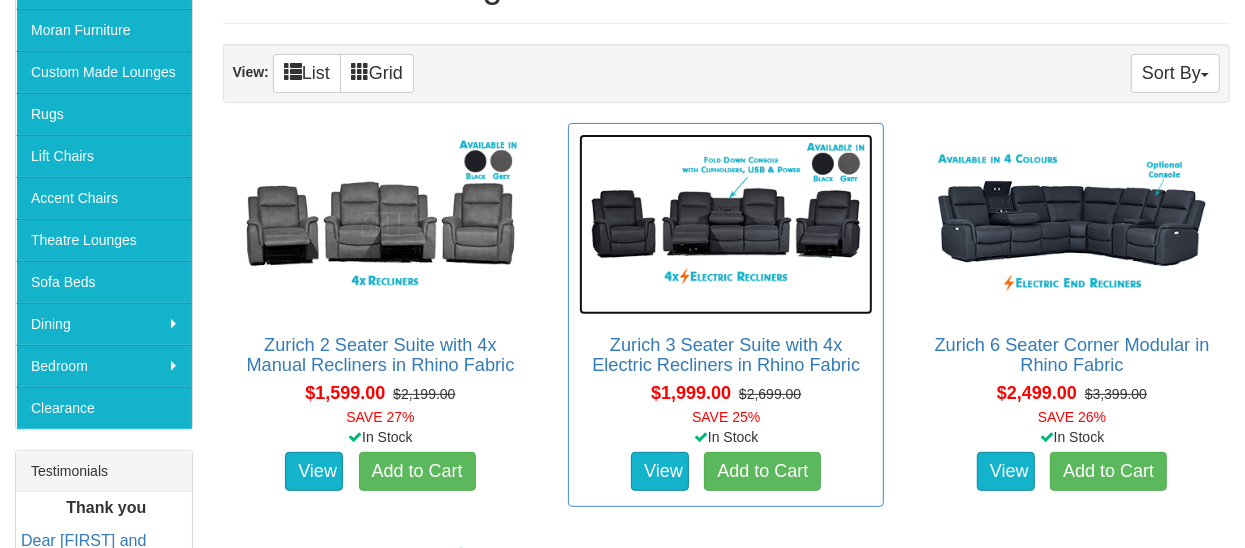 click at bounding box center [726, 224] 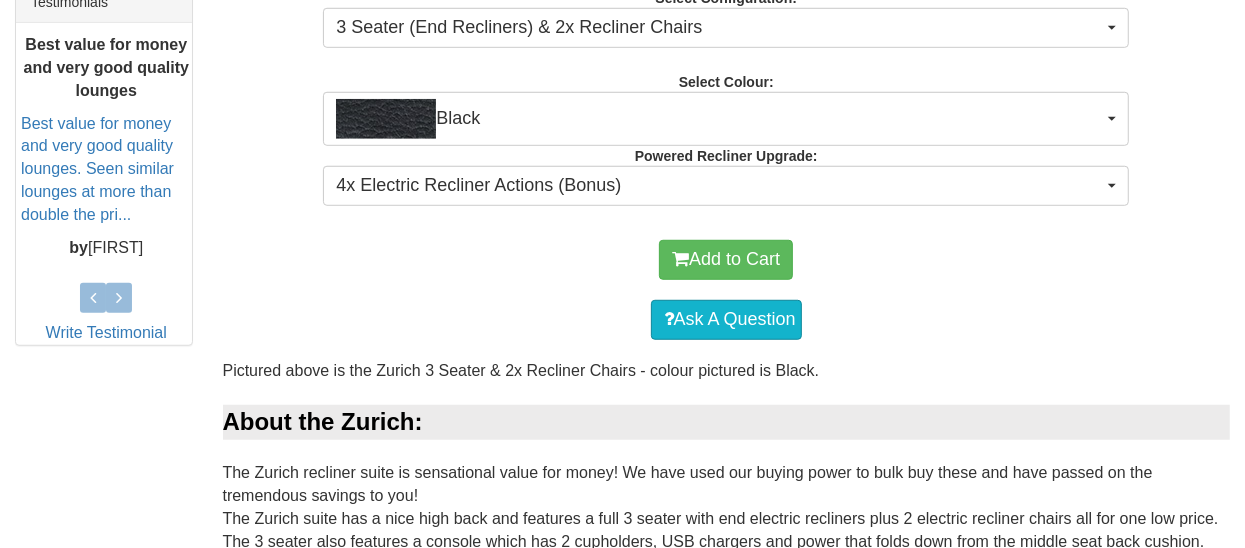scroll, scrollTop: 900, scrollLeft: 0, axis: vertical 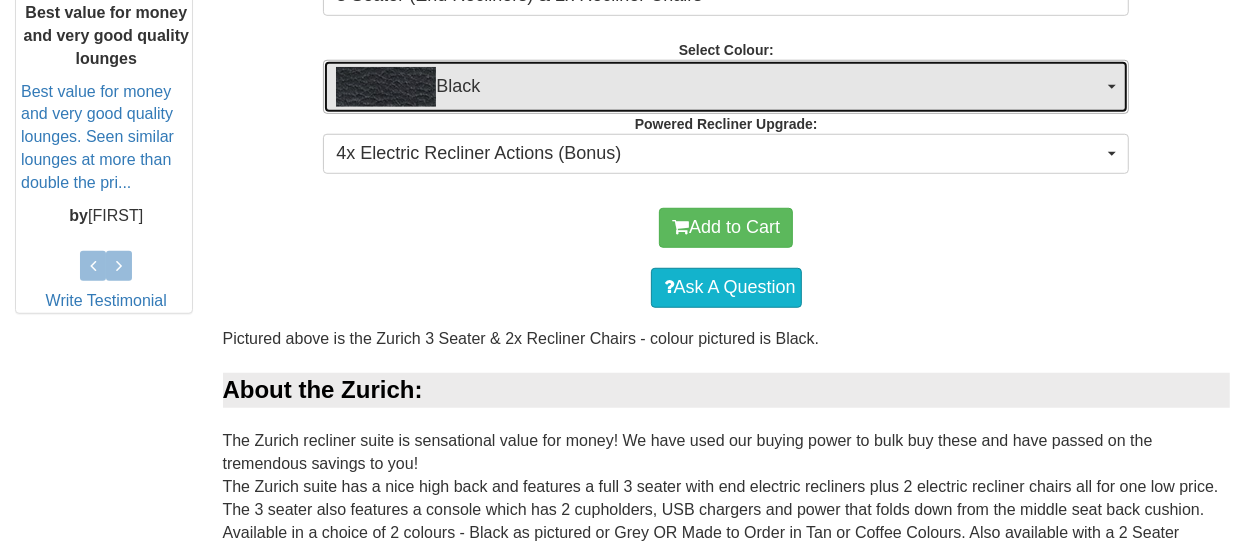 click at bounding box center (1112, 87) 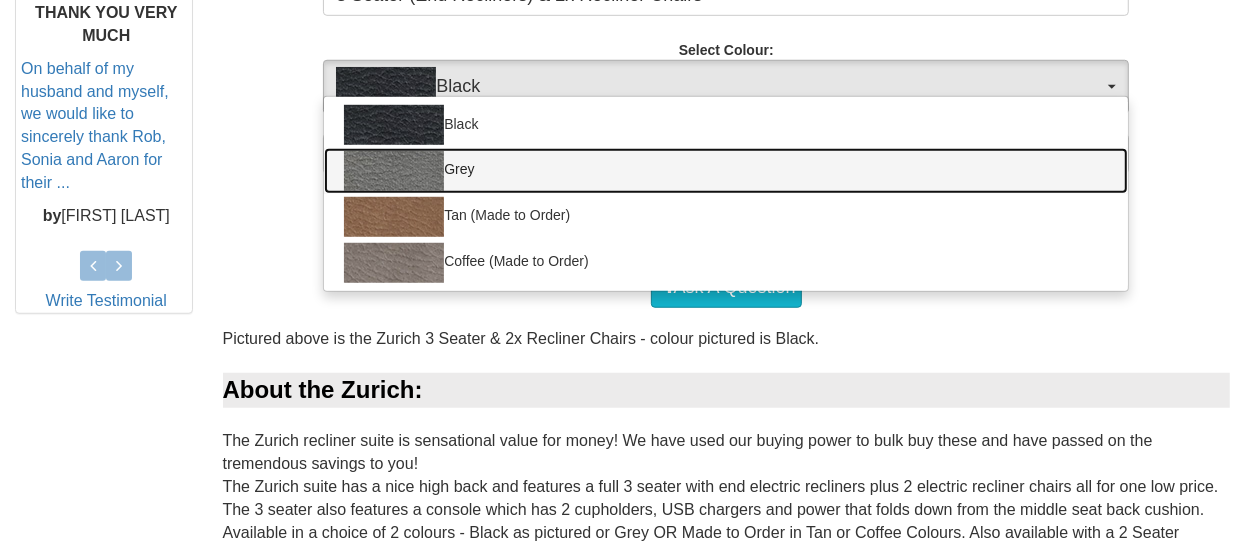 click at bounding box center [394, 171] 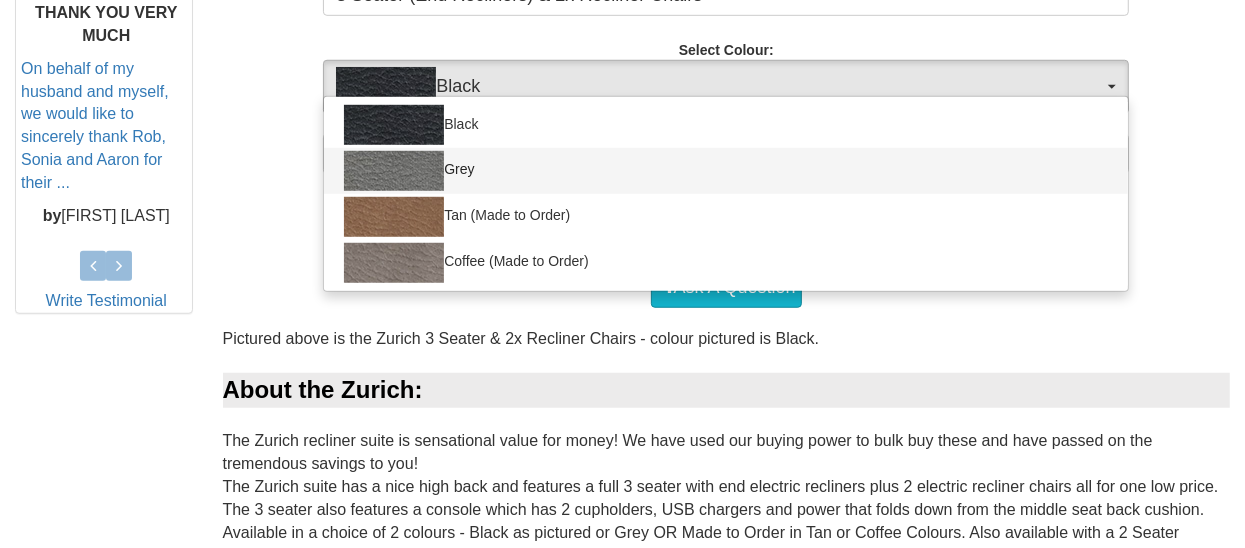 select on "1187" 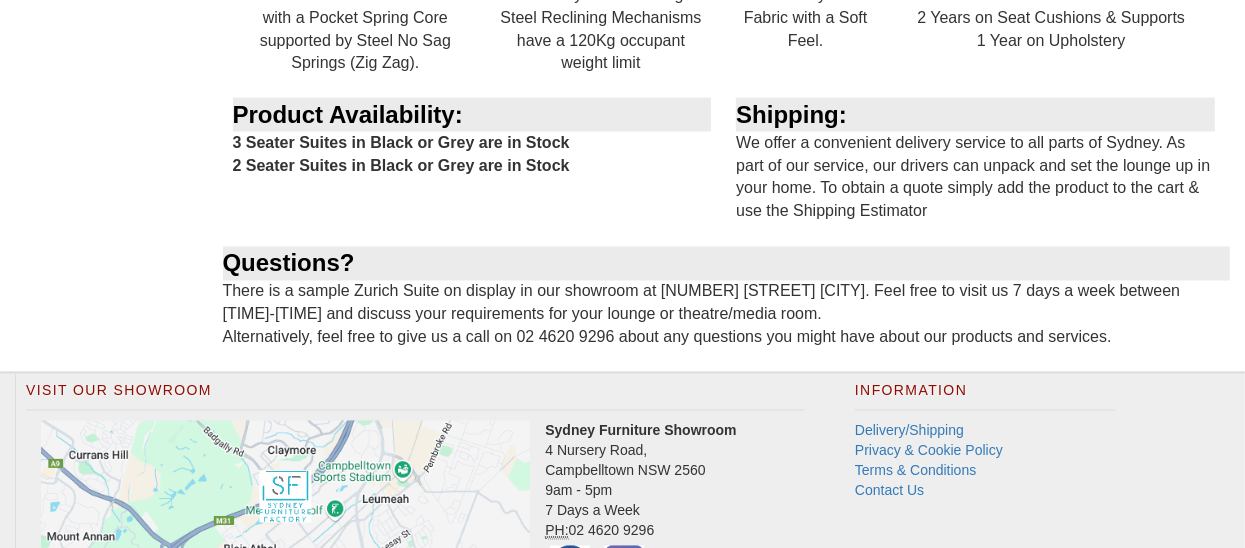 scroll, scrollTop: 2399, scrollLeft: 0, axis: vertical 